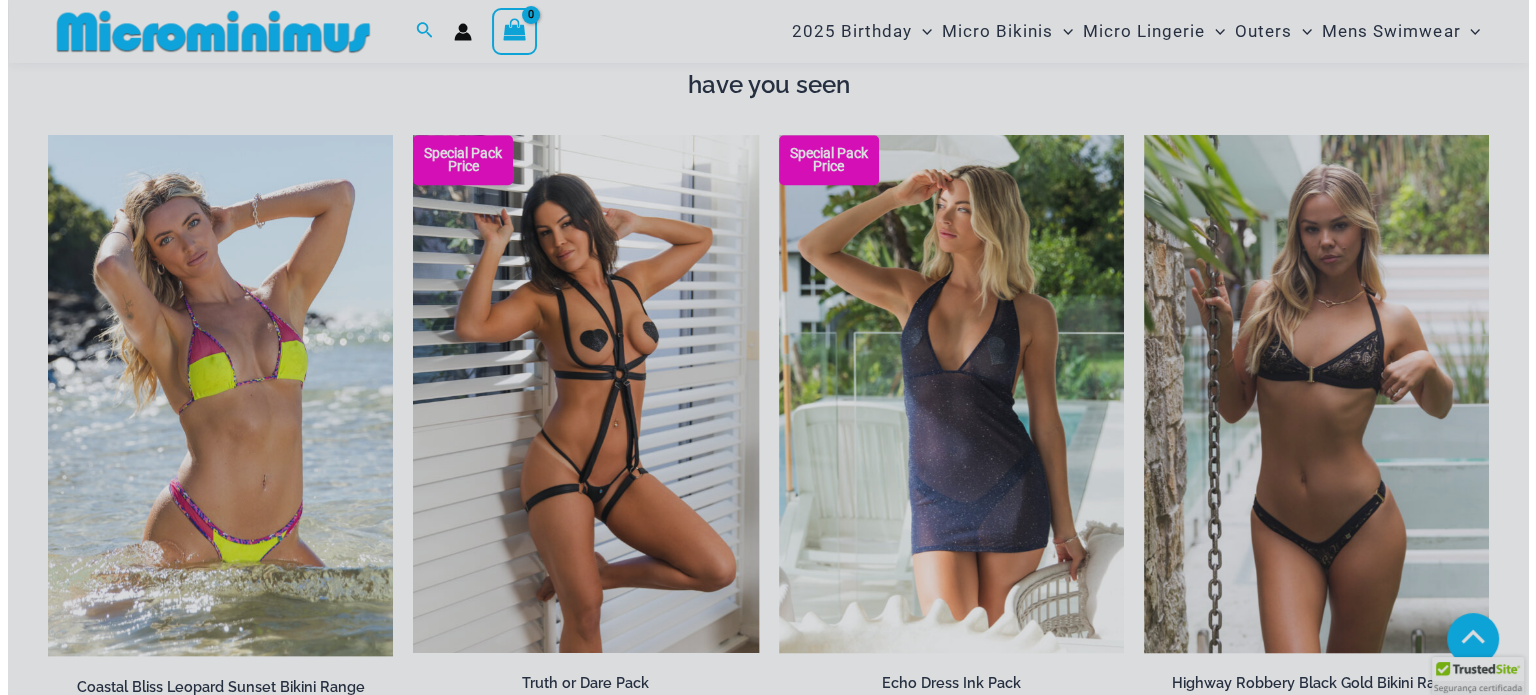 scroll, scrollTop: 1655, scrollLeft: 0, axis: vertical 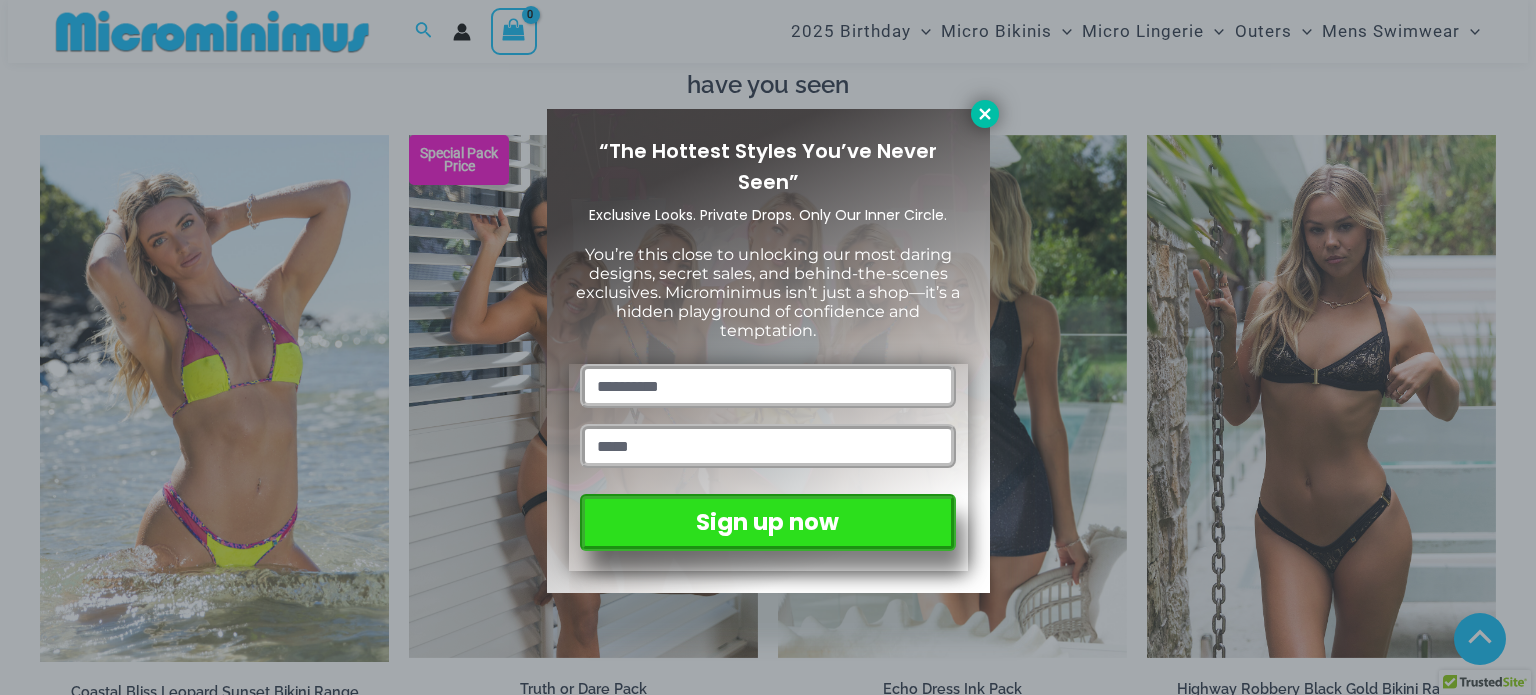 click 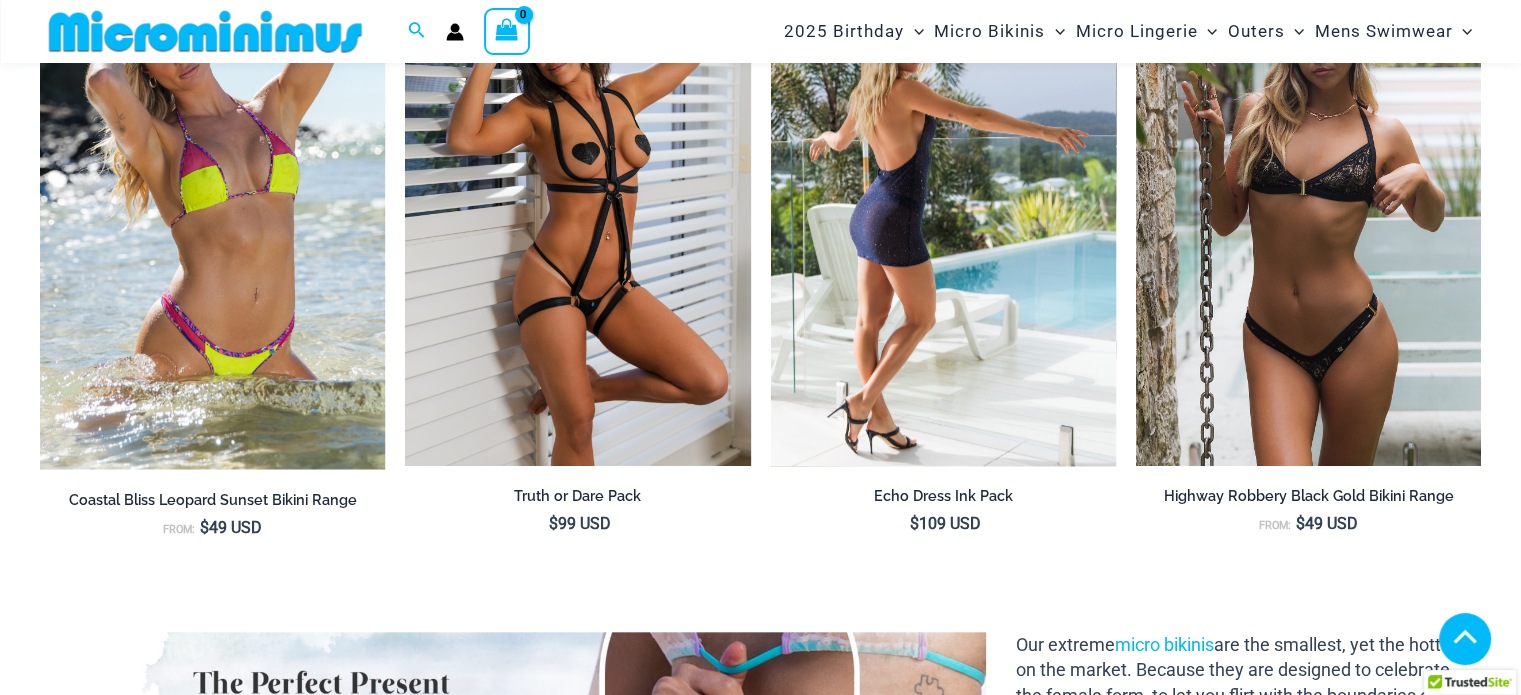 scroll, scrollTop: 1849, scrollLeft: 0, axis: vertical 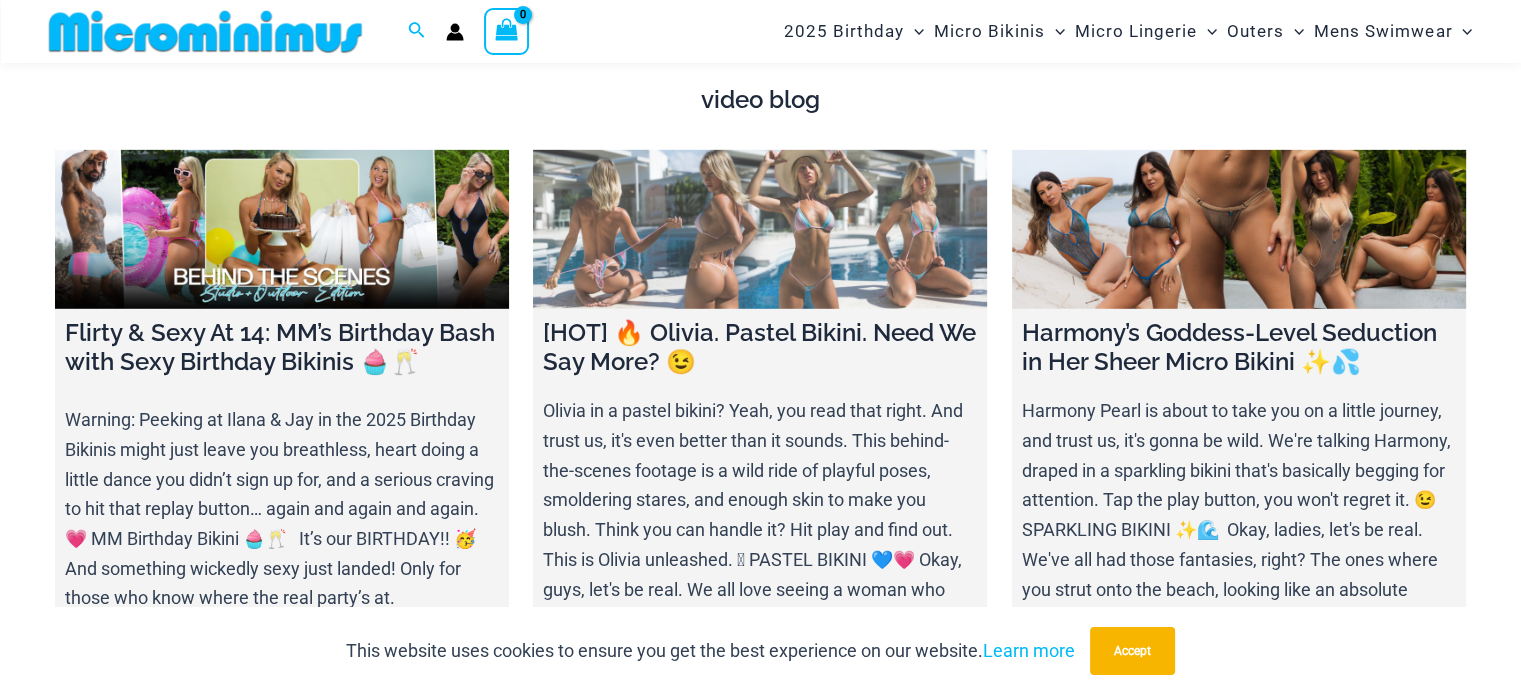drag, startPoint x: 763, startPoint y: 339, endPoint x: 667, endPoint y: 315, distance: 98.95454 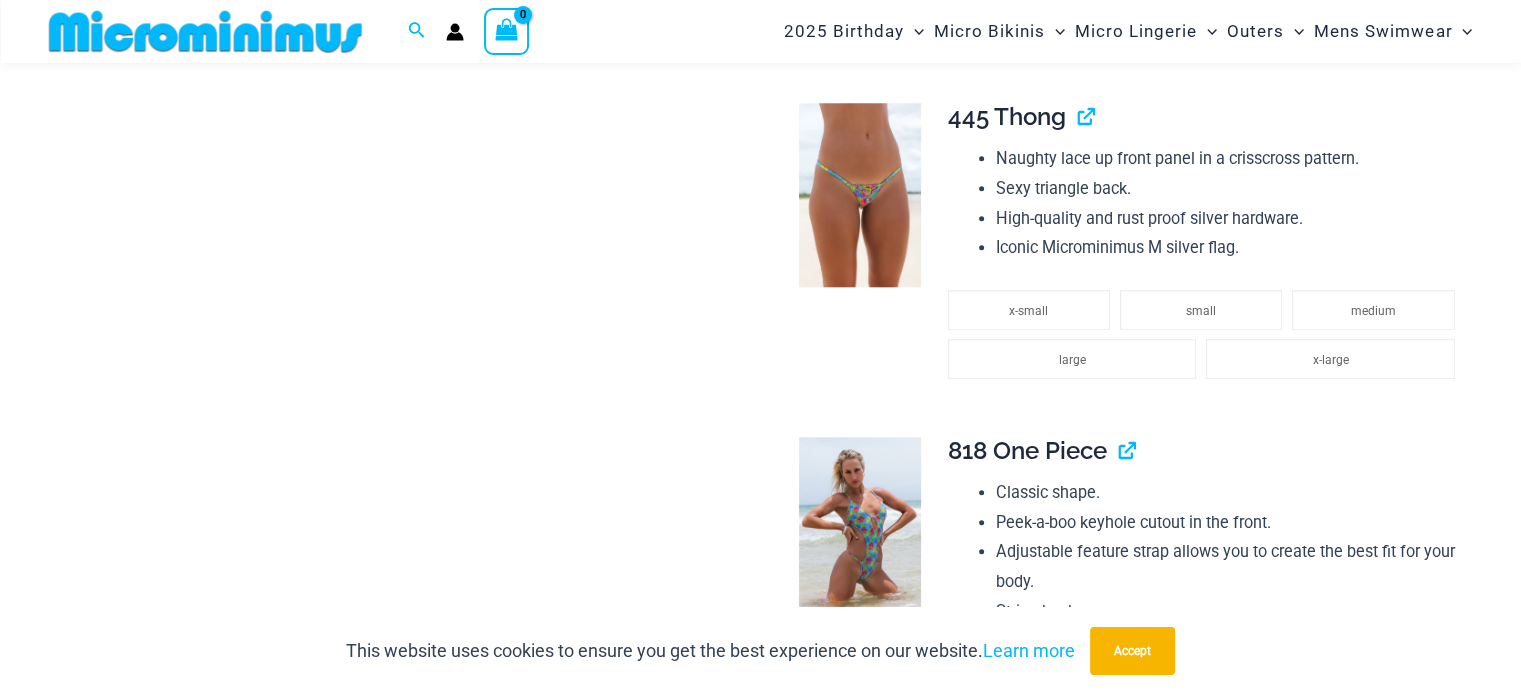 scroll, scrollTop: 1982, scrollLeft: 0, axis: vertical 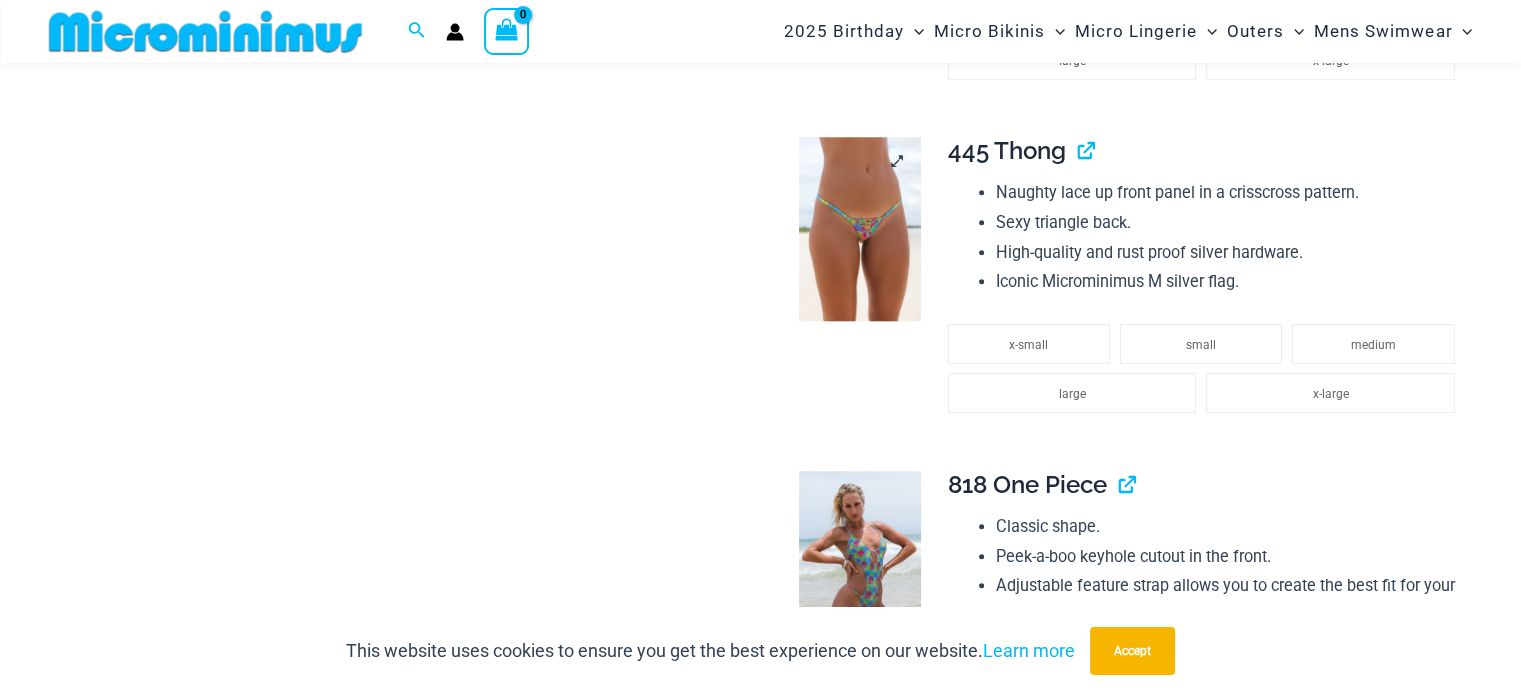 click at bounding box center [860, 228] 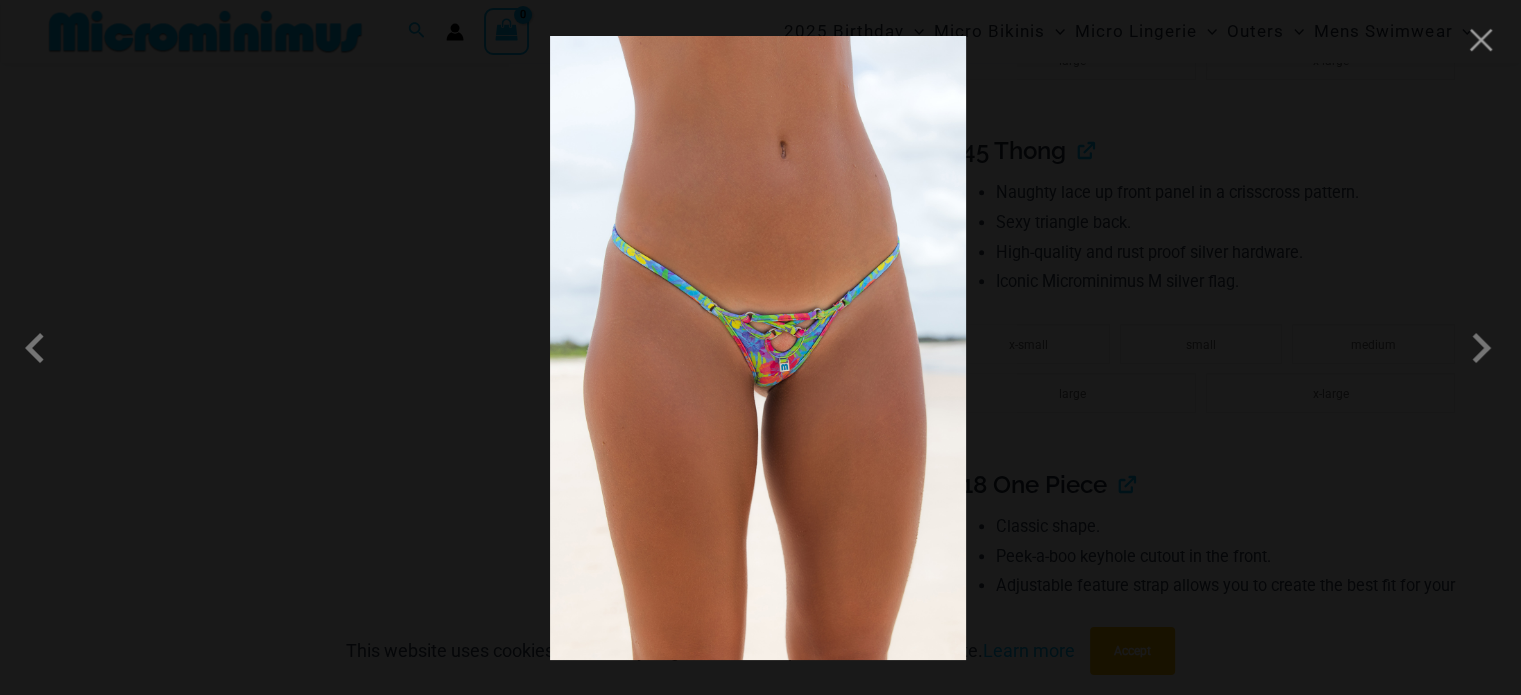 click at bounding box center [760, 347] 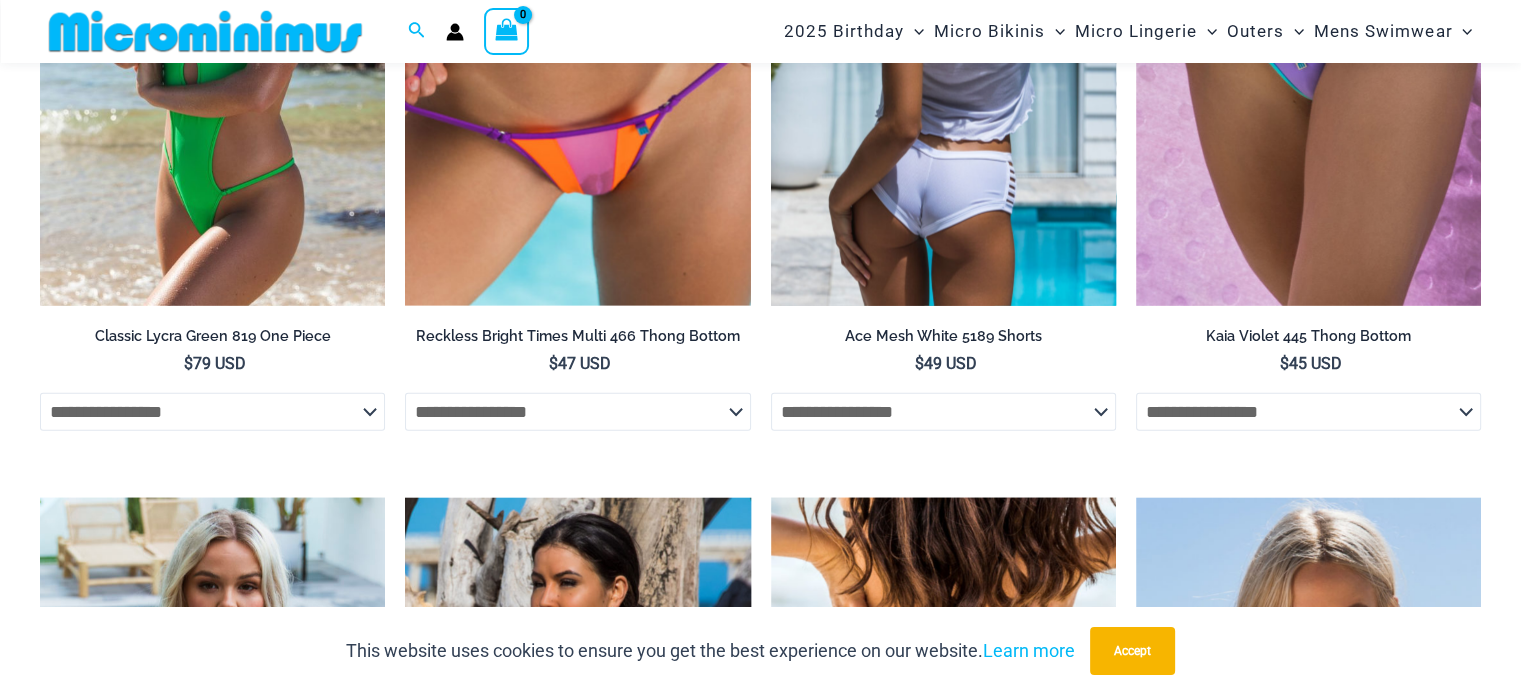 scroll, scrollTop: 5248, scrollLeft: 0, axis: vertical 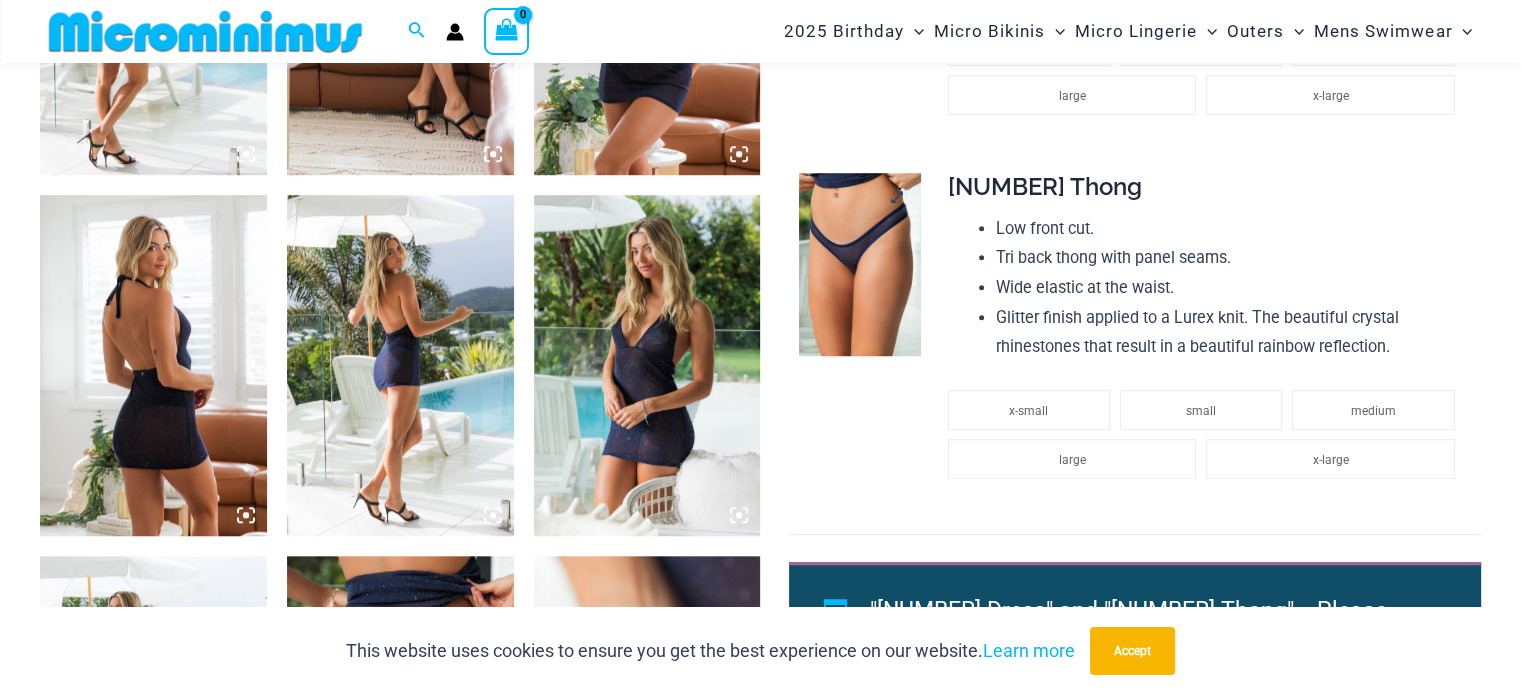 click at bounding box center (860, 264) 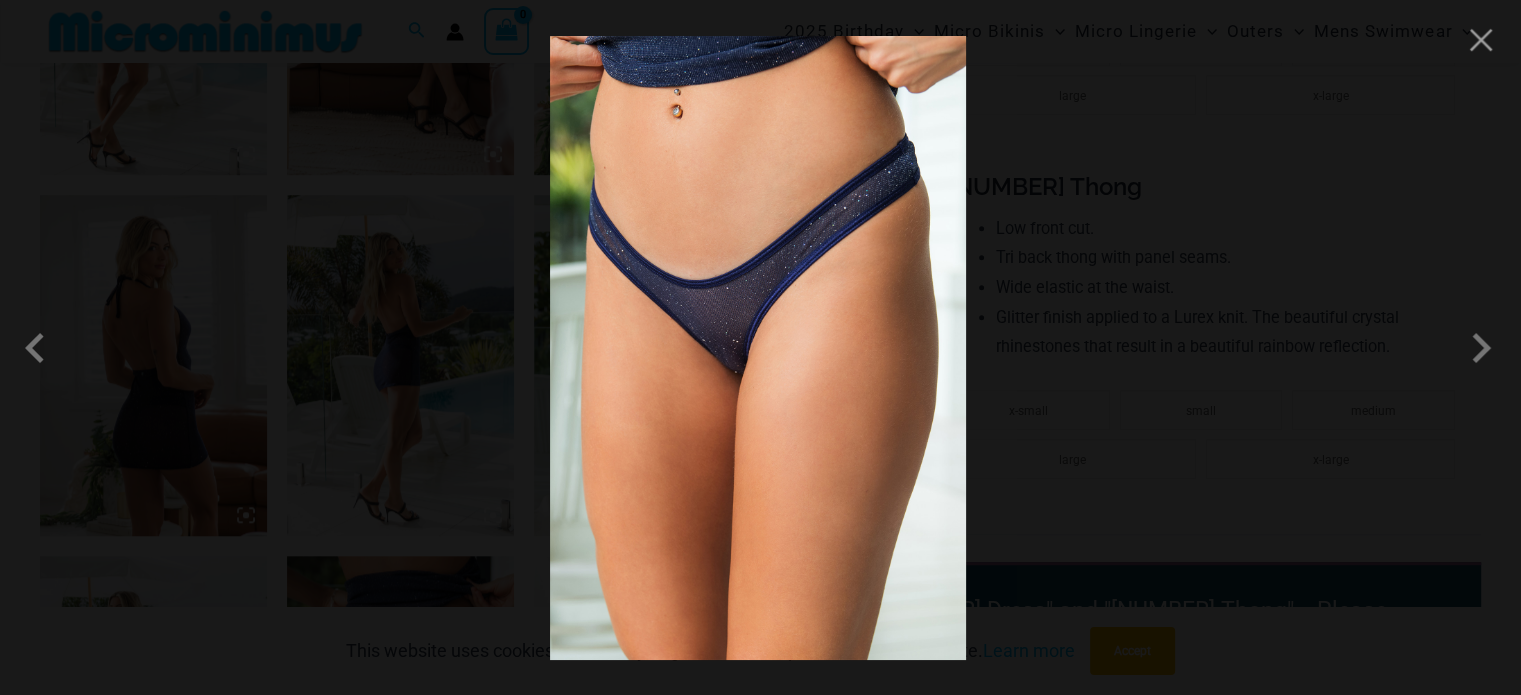 click at bounding box center (758, 348) 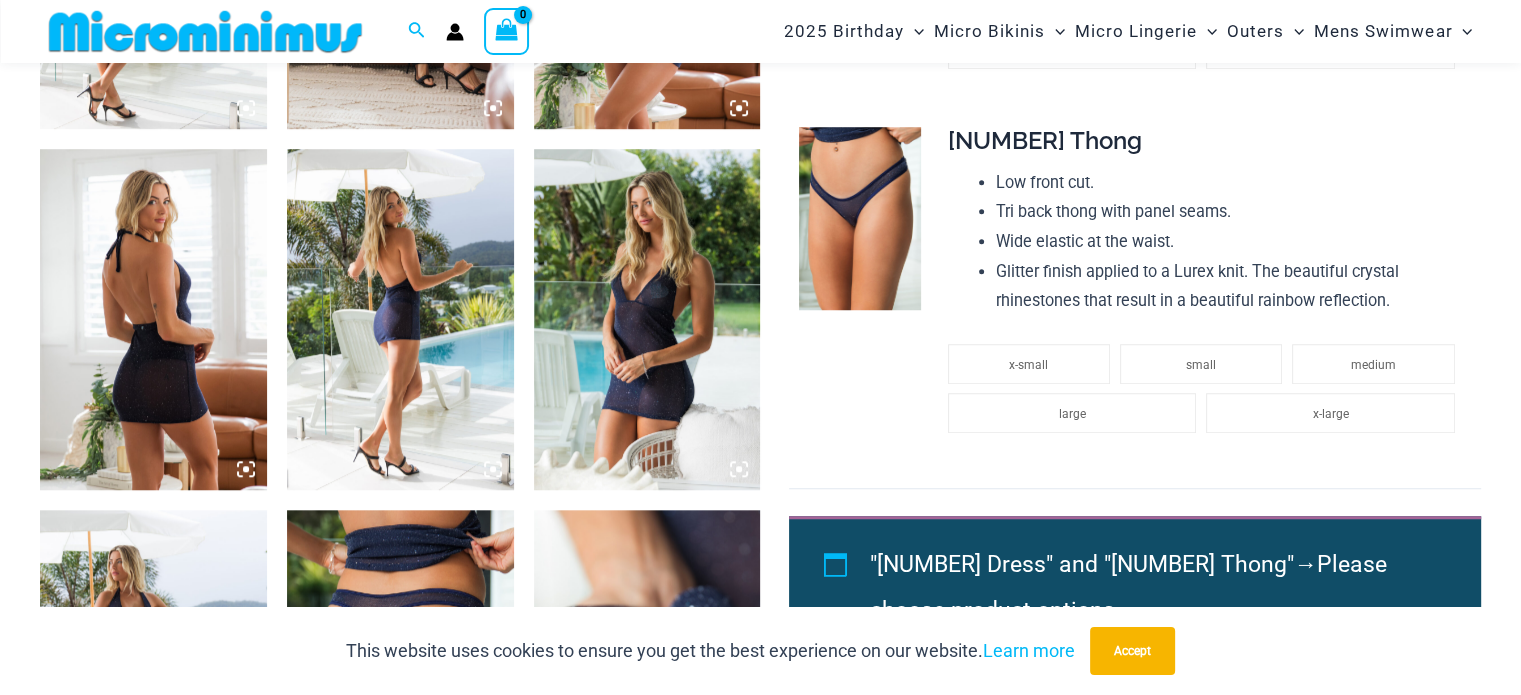 scroll, scrollTop: 1315, scrollLeft: 0, axis: vertical 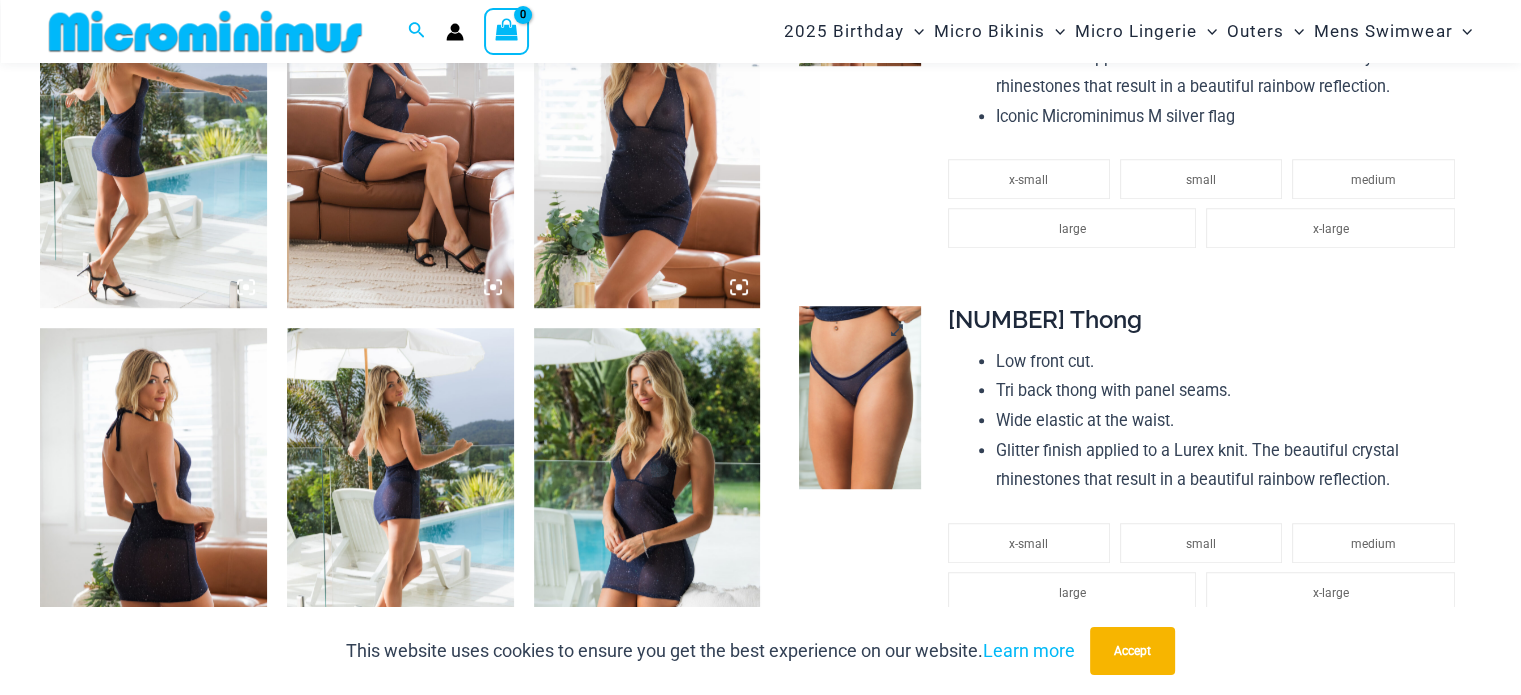 click at bounding box center [860, 397] 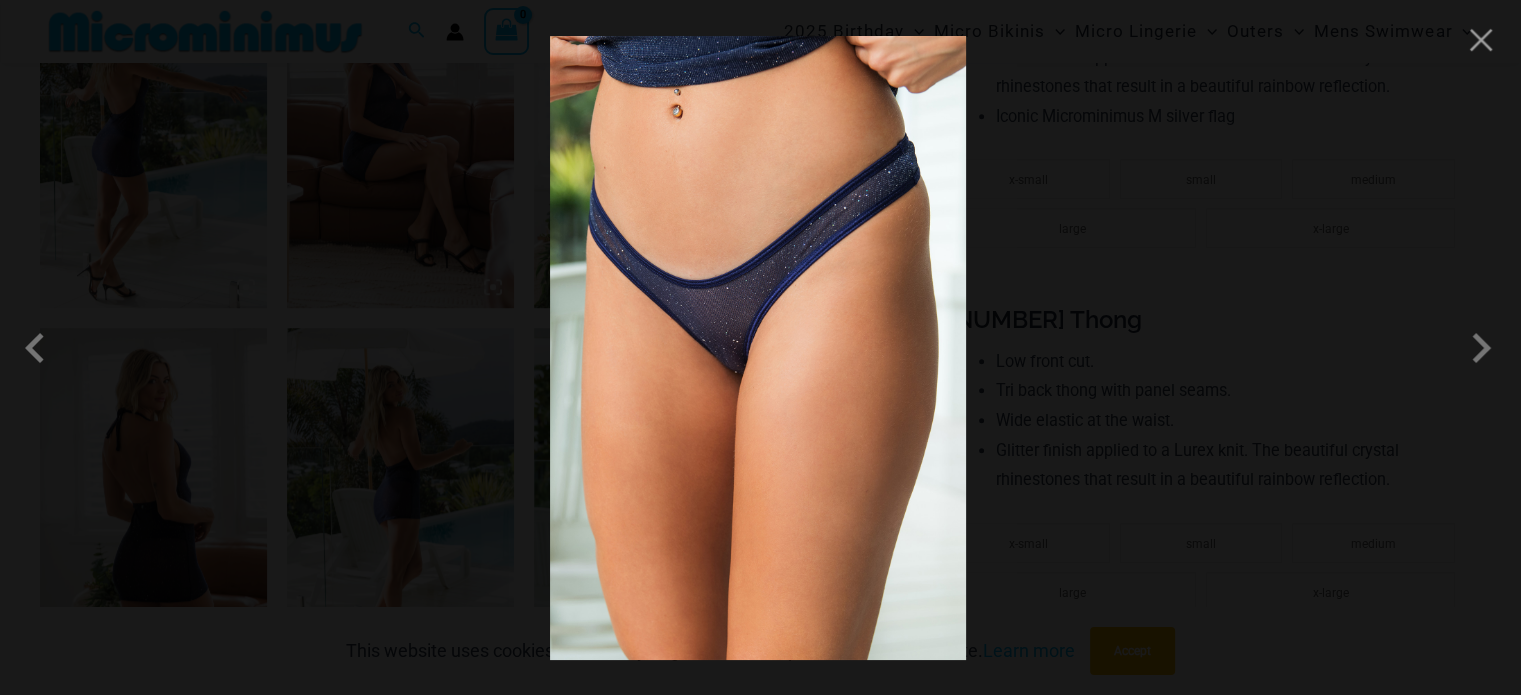 click at bounding box center (758, 348) 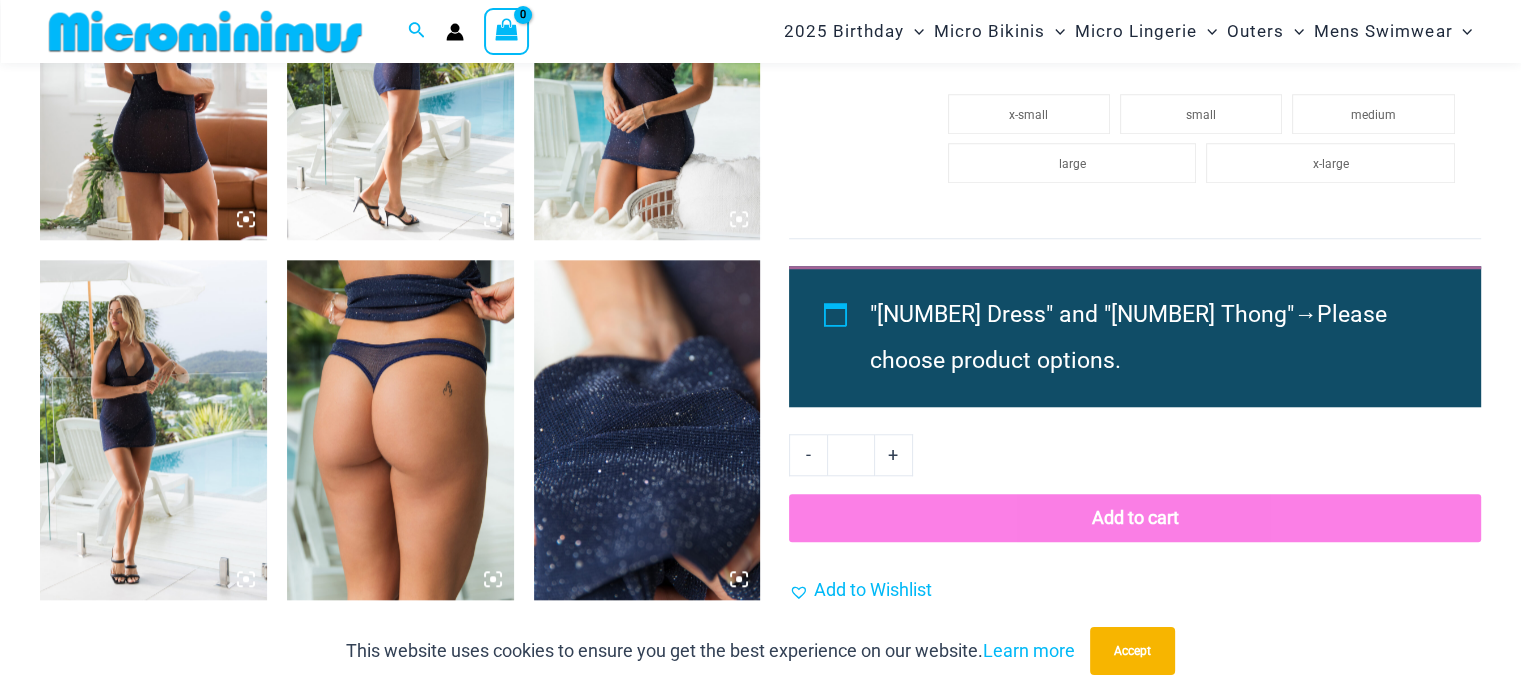scroll, scrollTop: 1315, scrollLeft: 0, axis: vertical 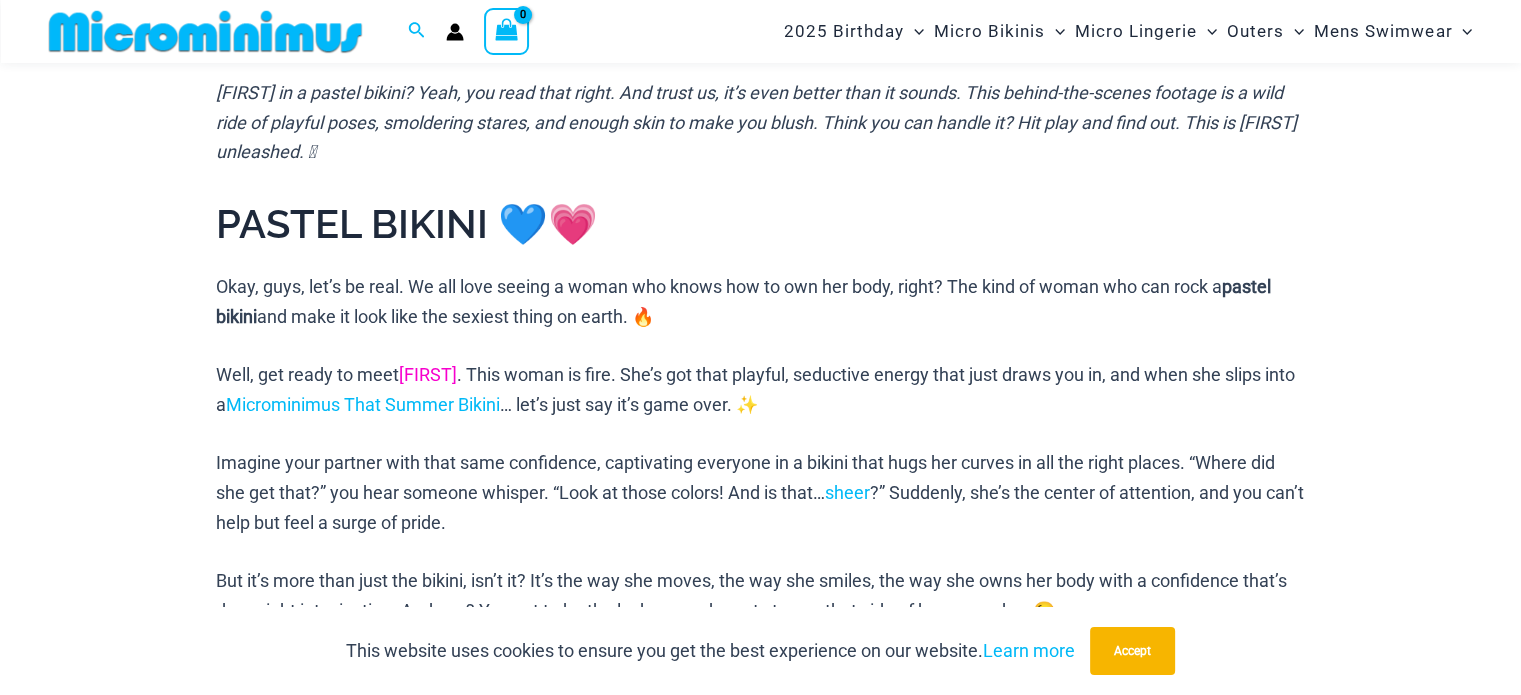 click on "[FIRST]" at bounding box center [428, 374] 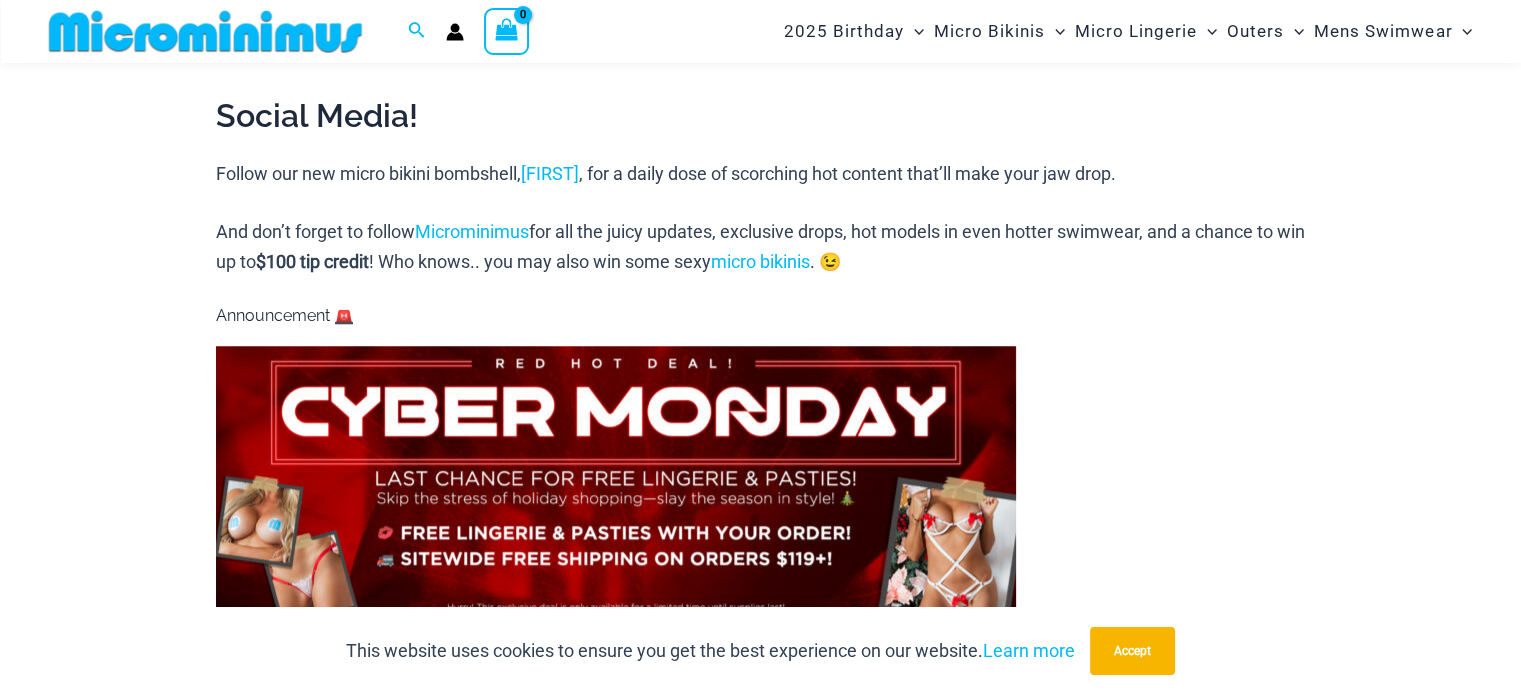 scroll, scrollTop: 1649, scrollLeft: 0, axis: vertical 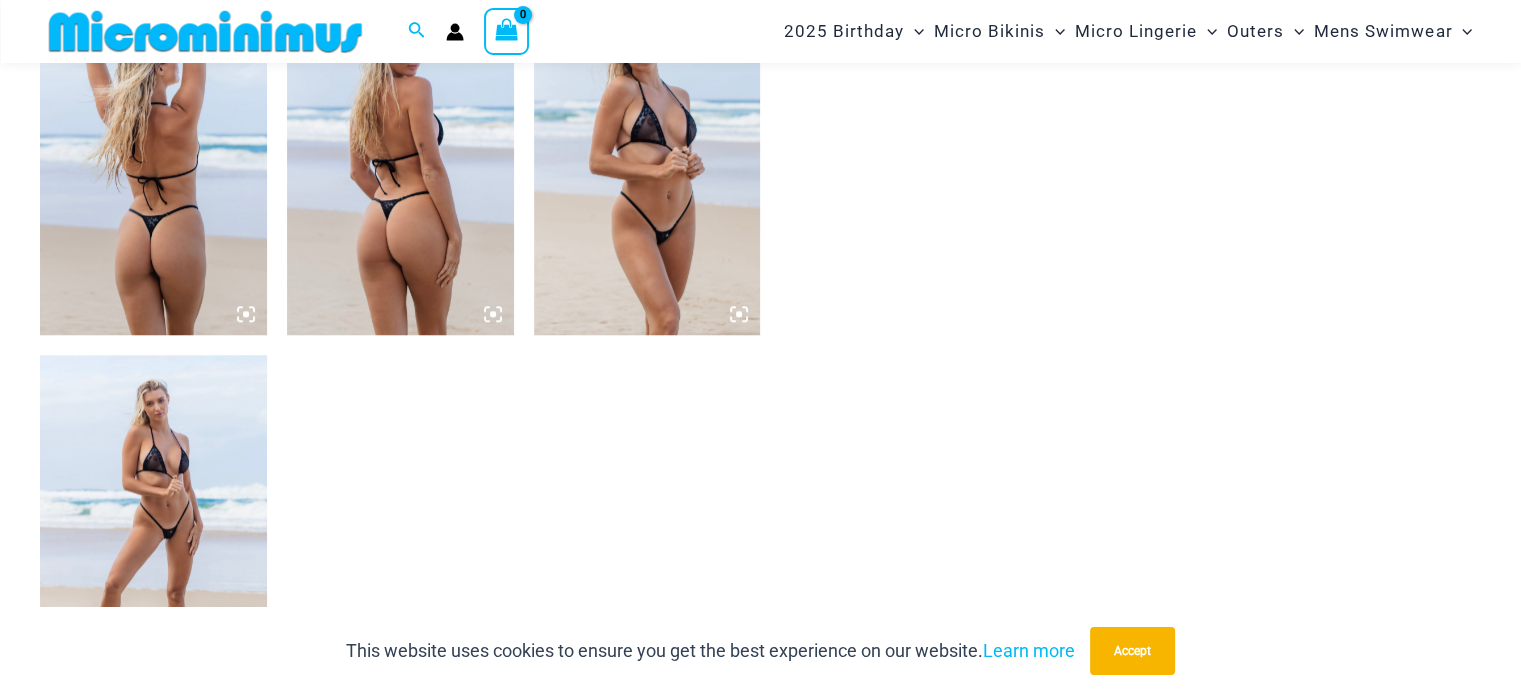 click at bounding box center [153, 525] 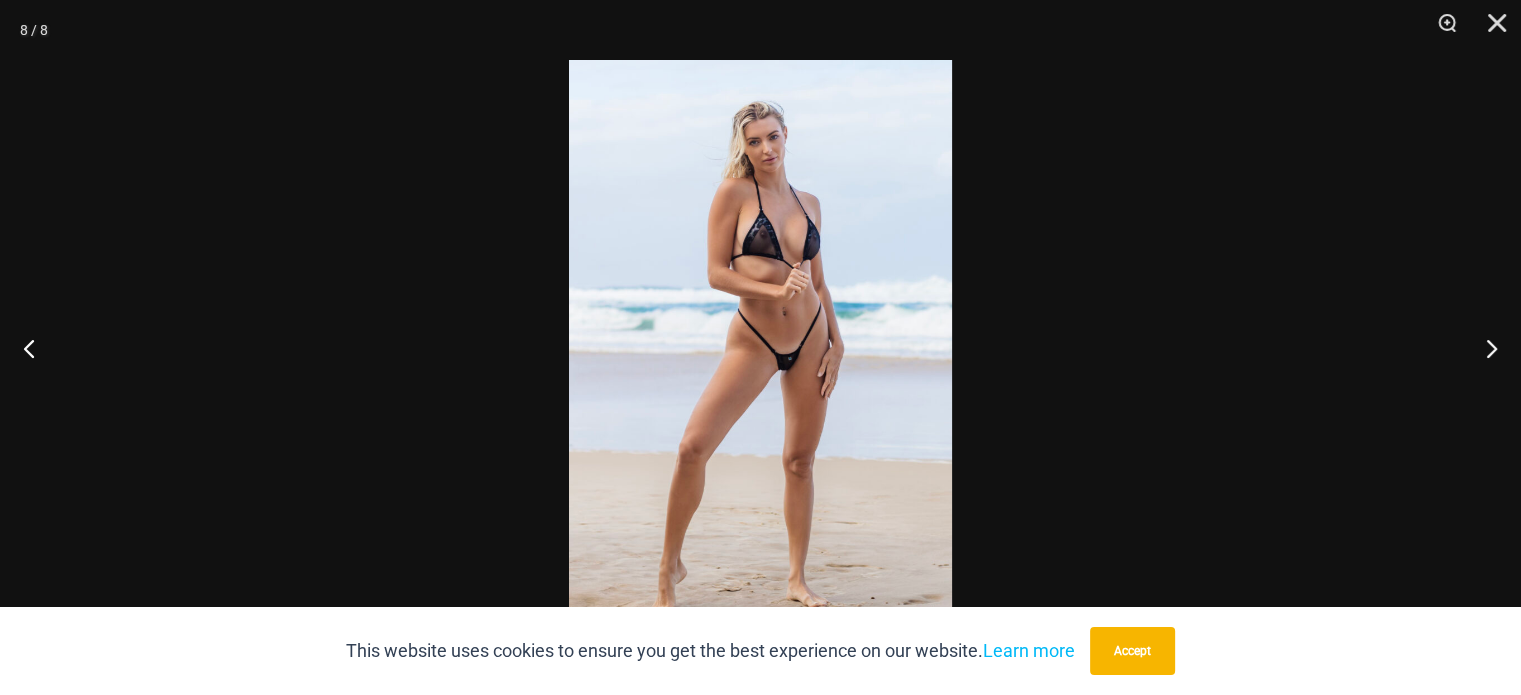 click at bounding box center (760, 347) 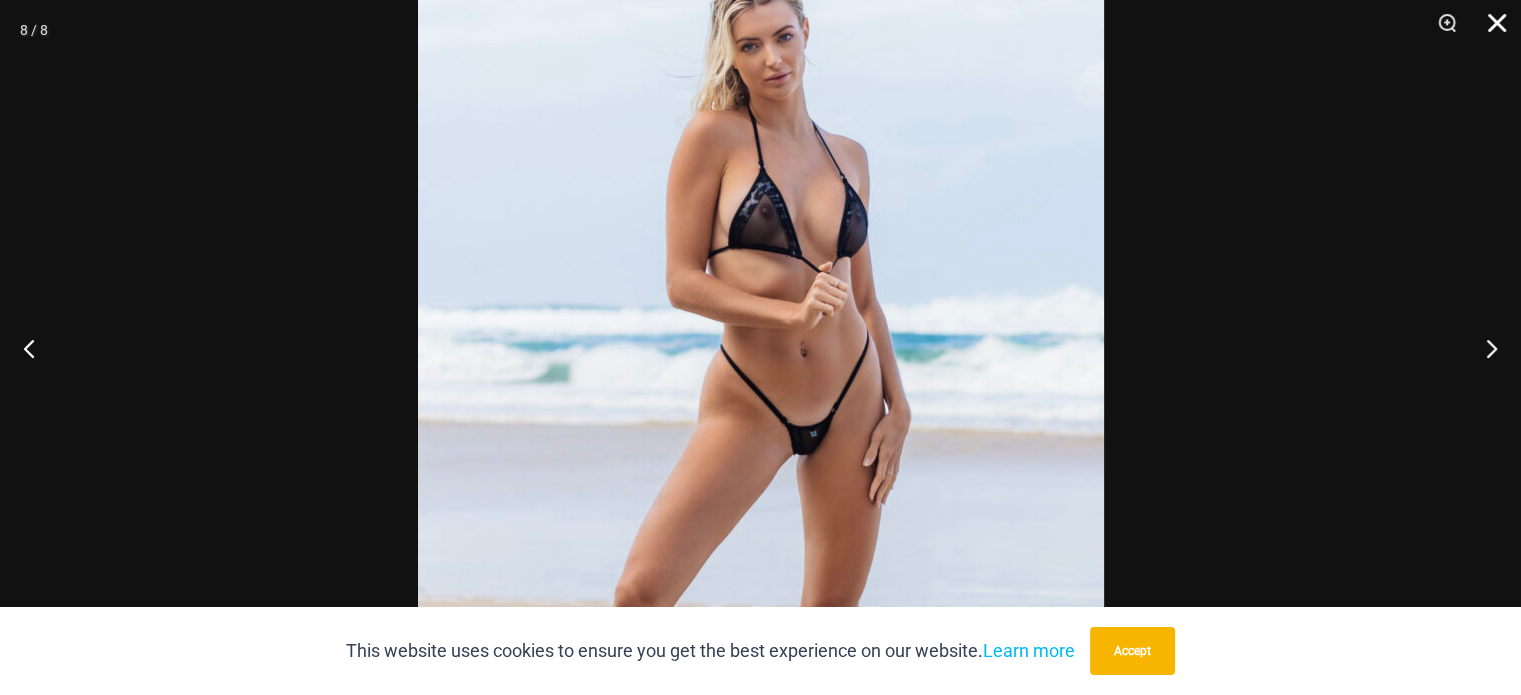 click at bounding box center (1490, 30) 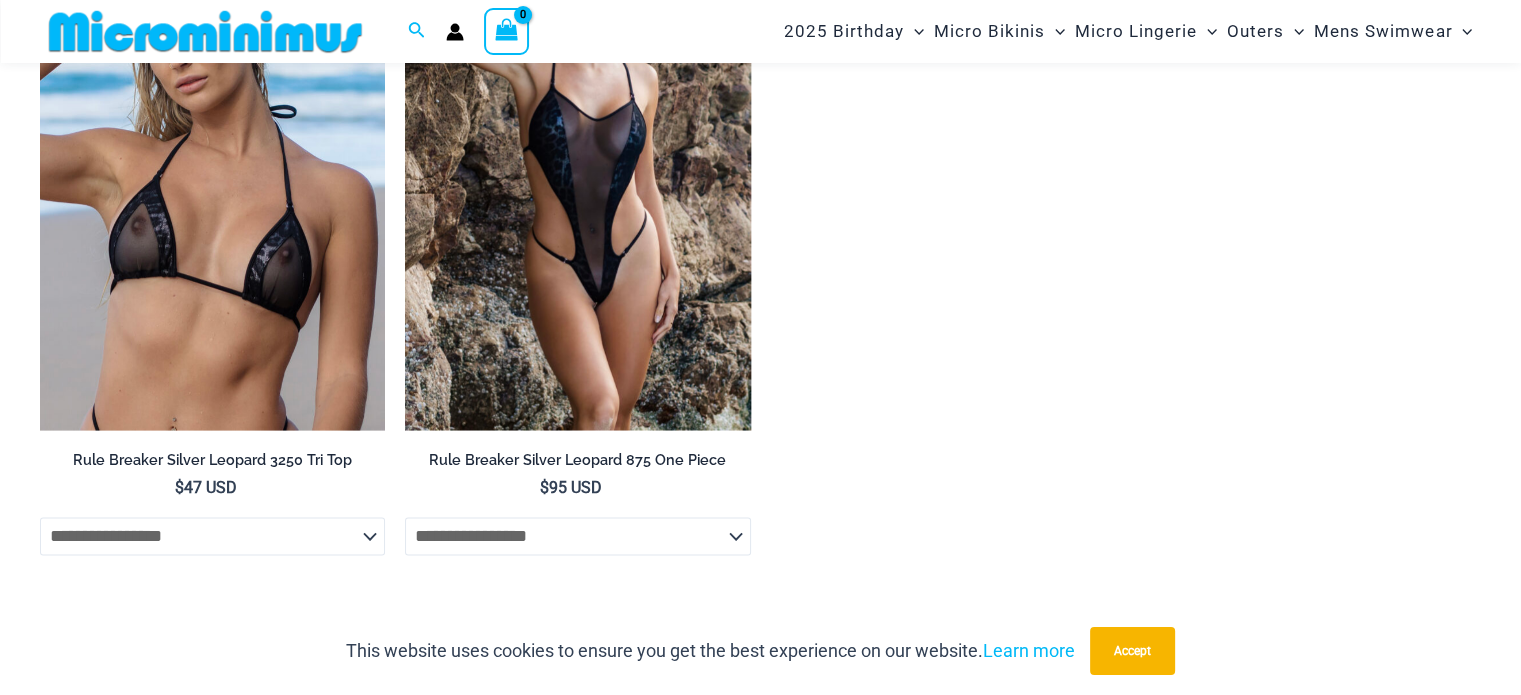 scroll, scrollTop: 2316, scrollLeft: 0, axis: vertical 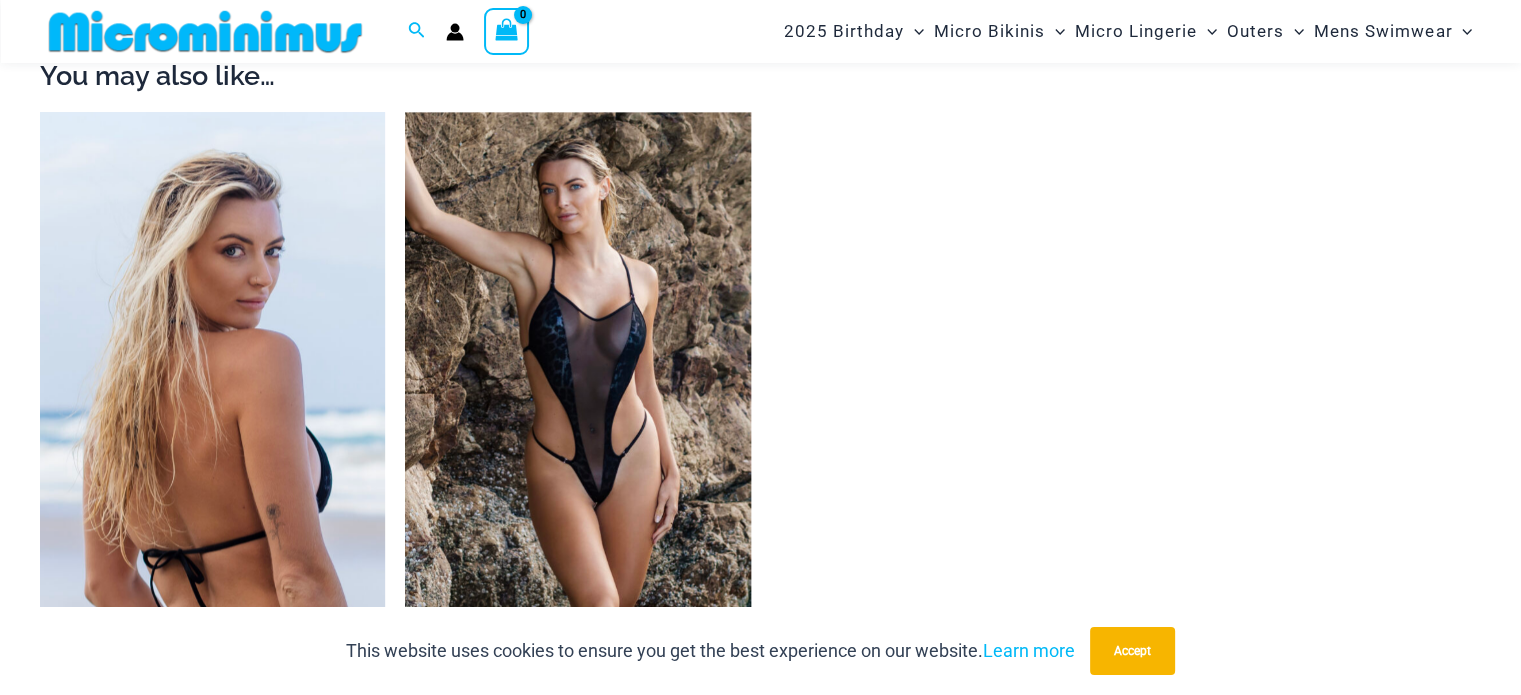 click at bounding box center (212, 371) 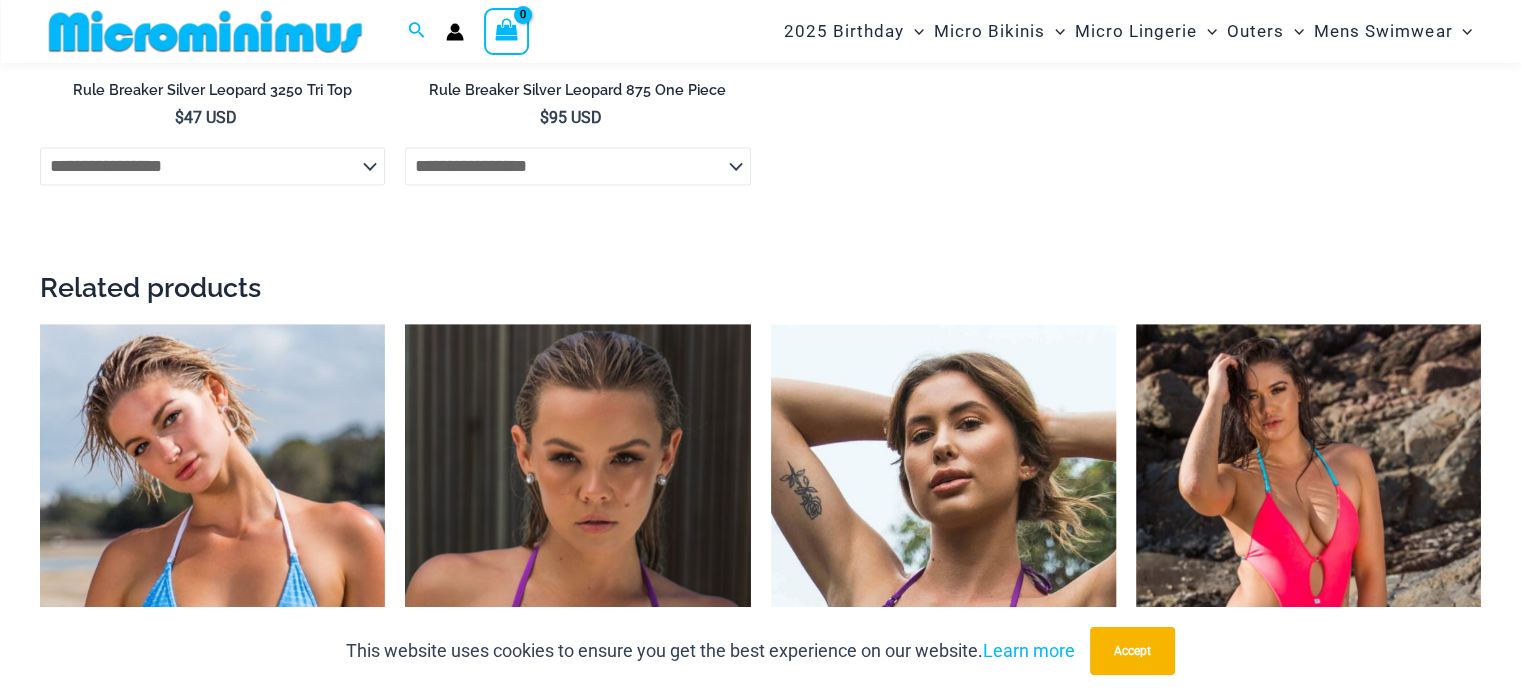 scroll, scrollTop: 2916, scrollLeft: 0, axis: vertical 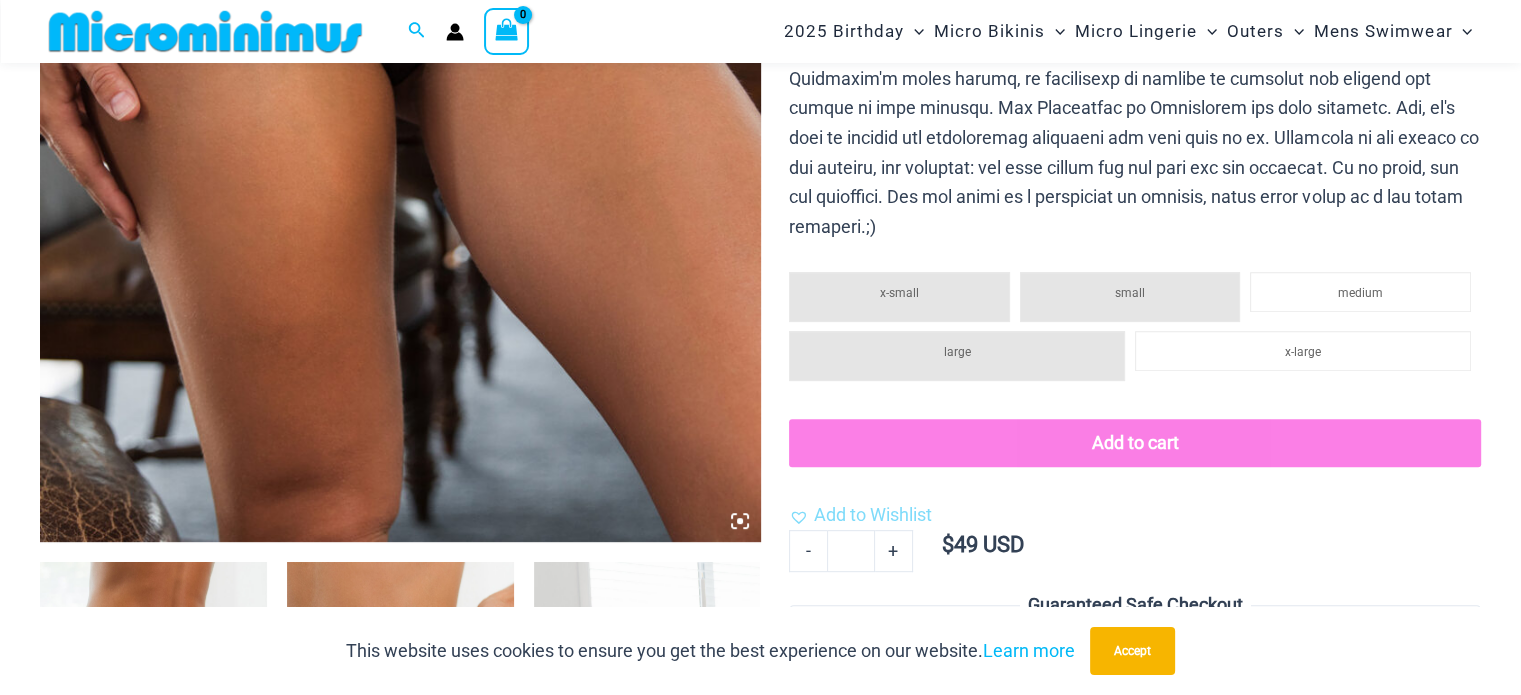 click 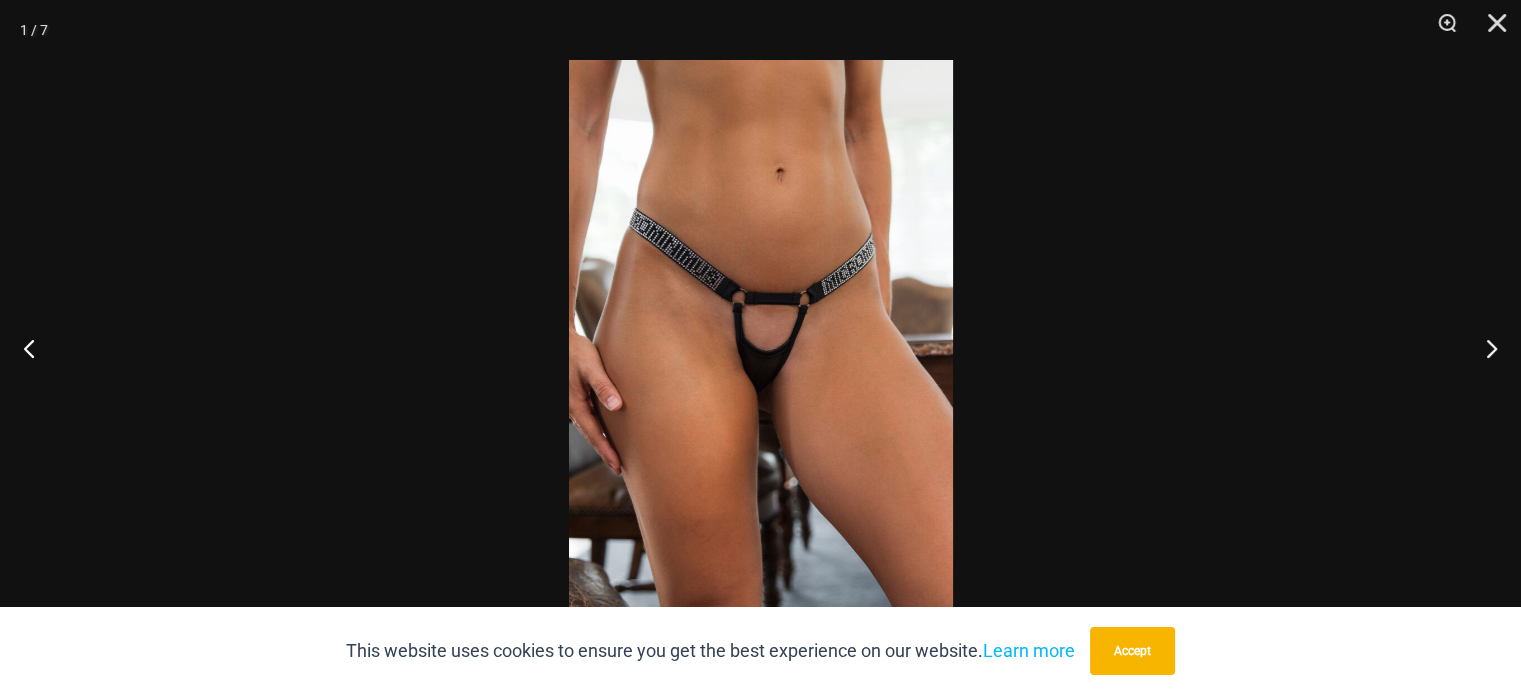 click at bounding box center [761, 347] 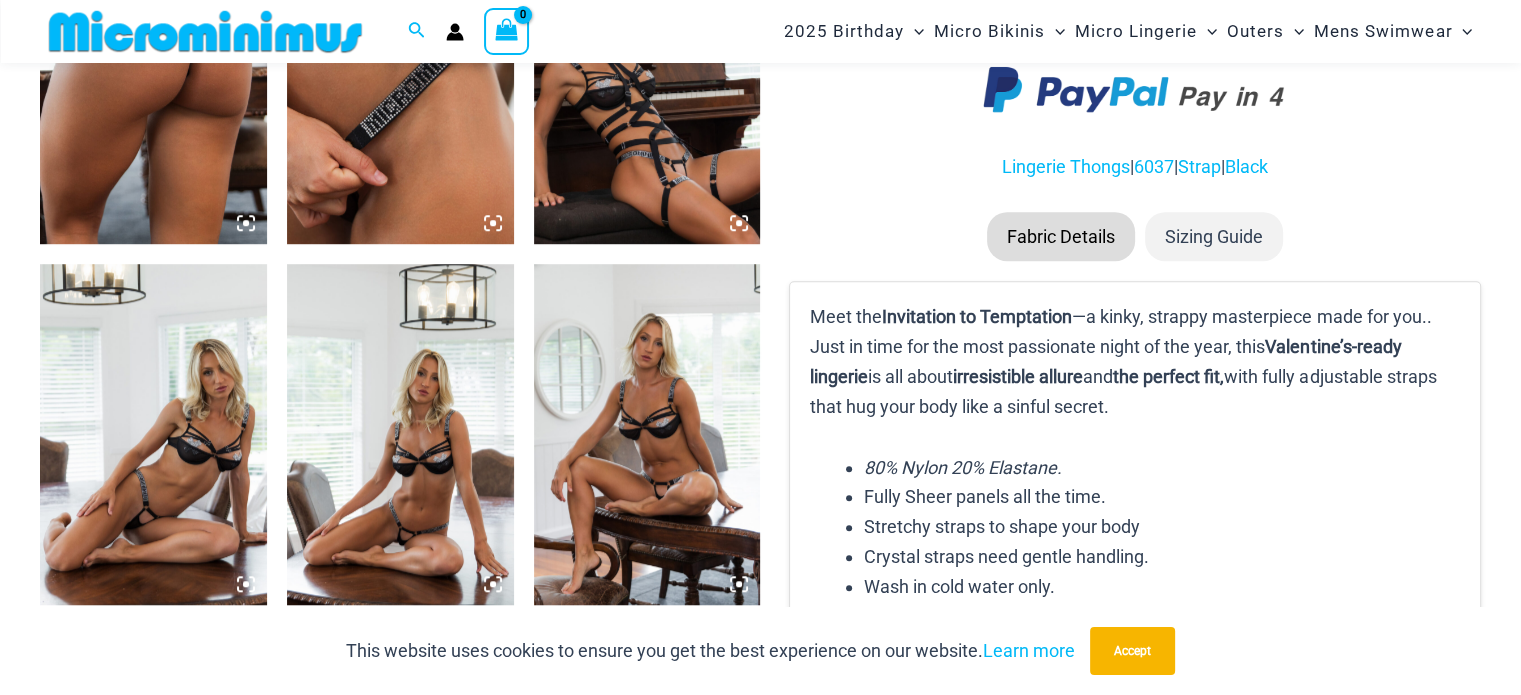 scroll, scrollTop: 1588, scrollLeft: 0, axis: vertical 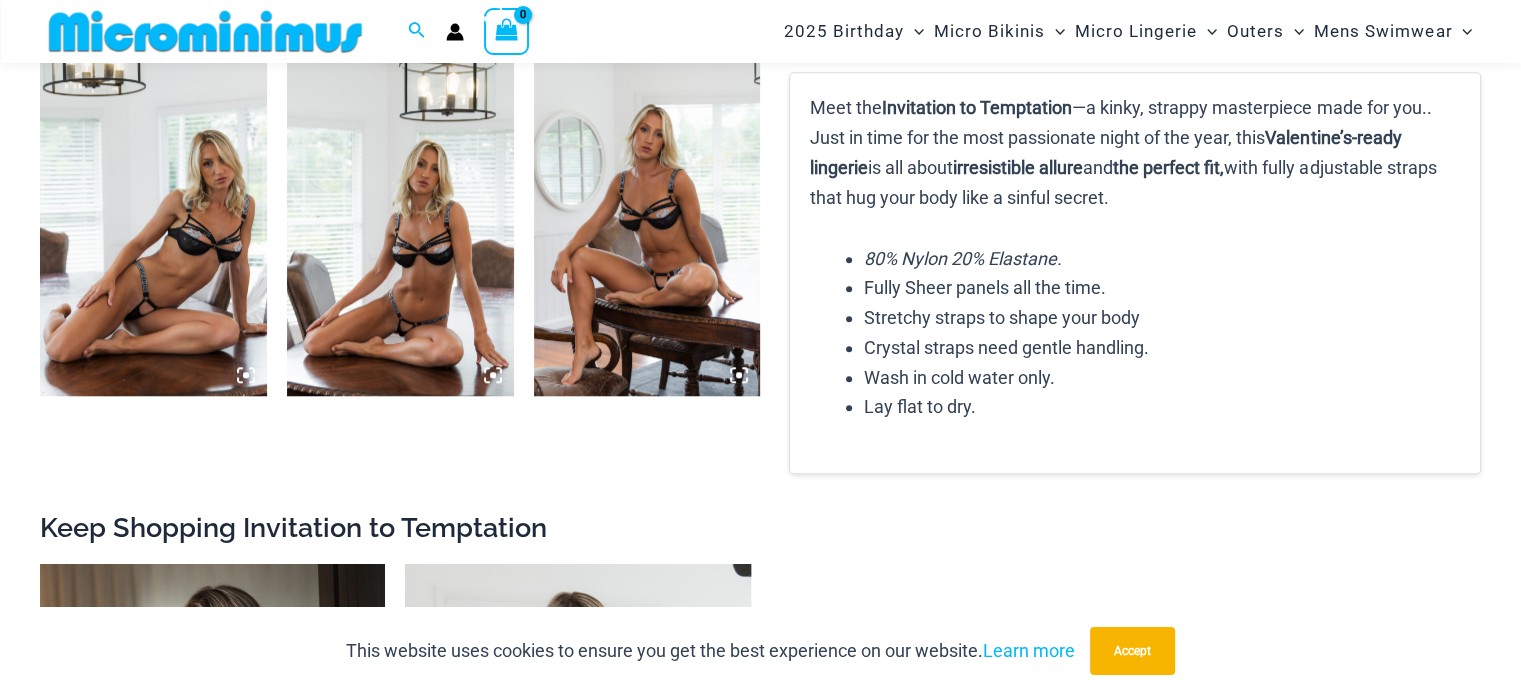click at bounding box center [400, 225] 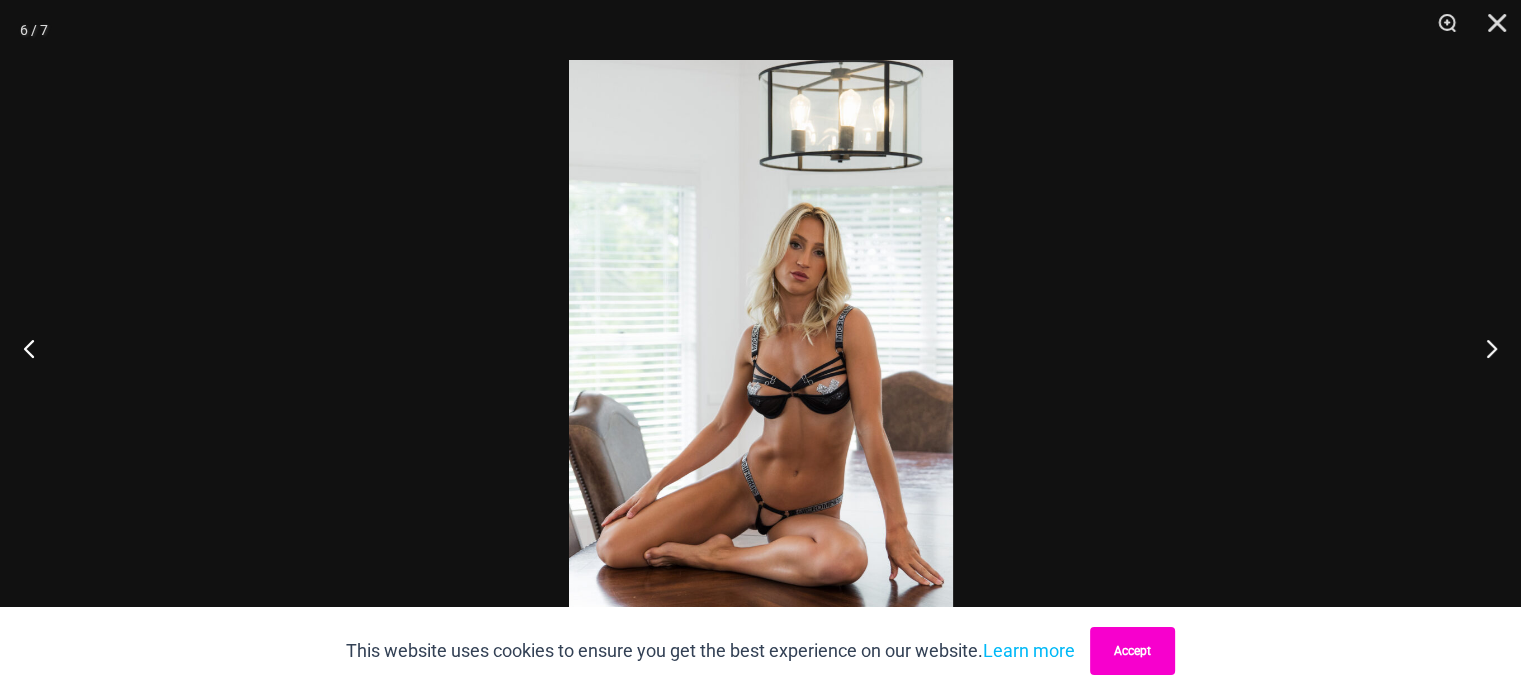 click on "Accept" at bounding box center [1132, 651] 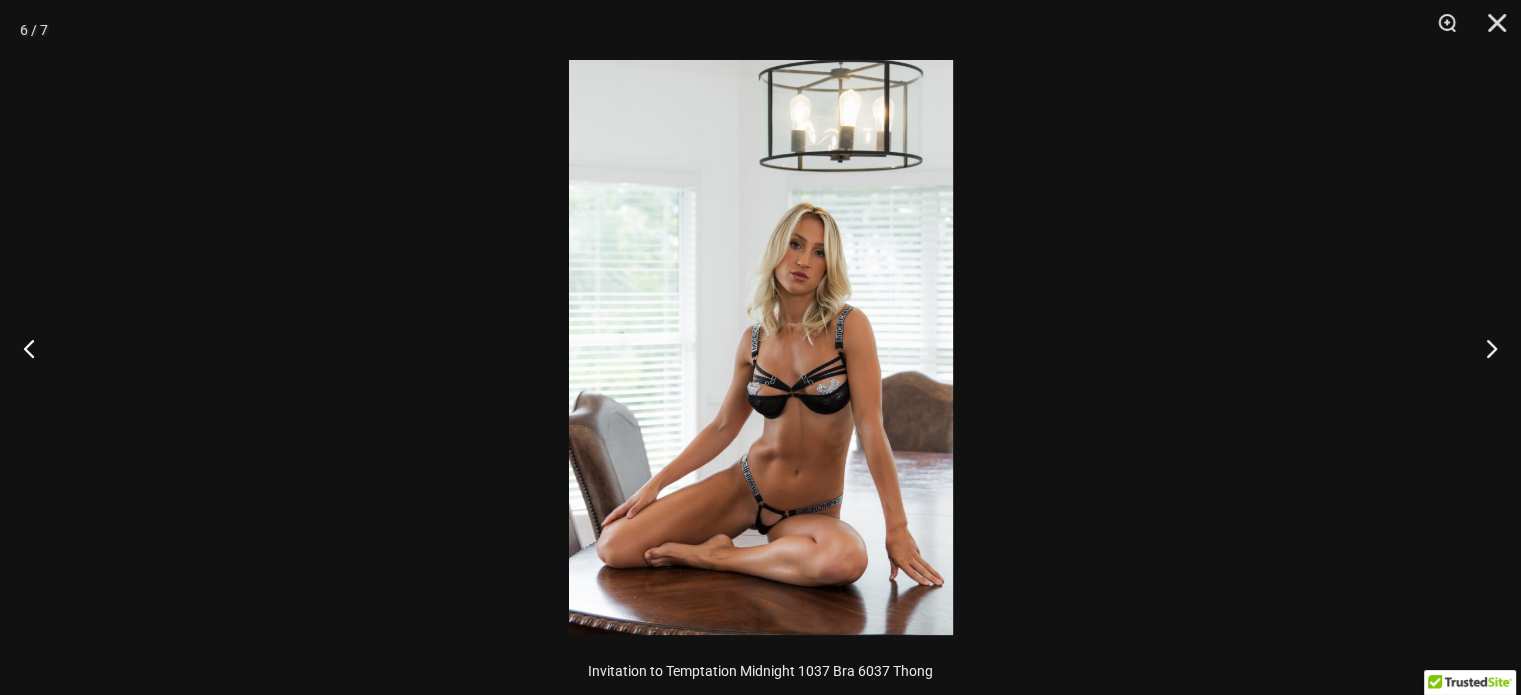 click at bounding box center [761, 347] 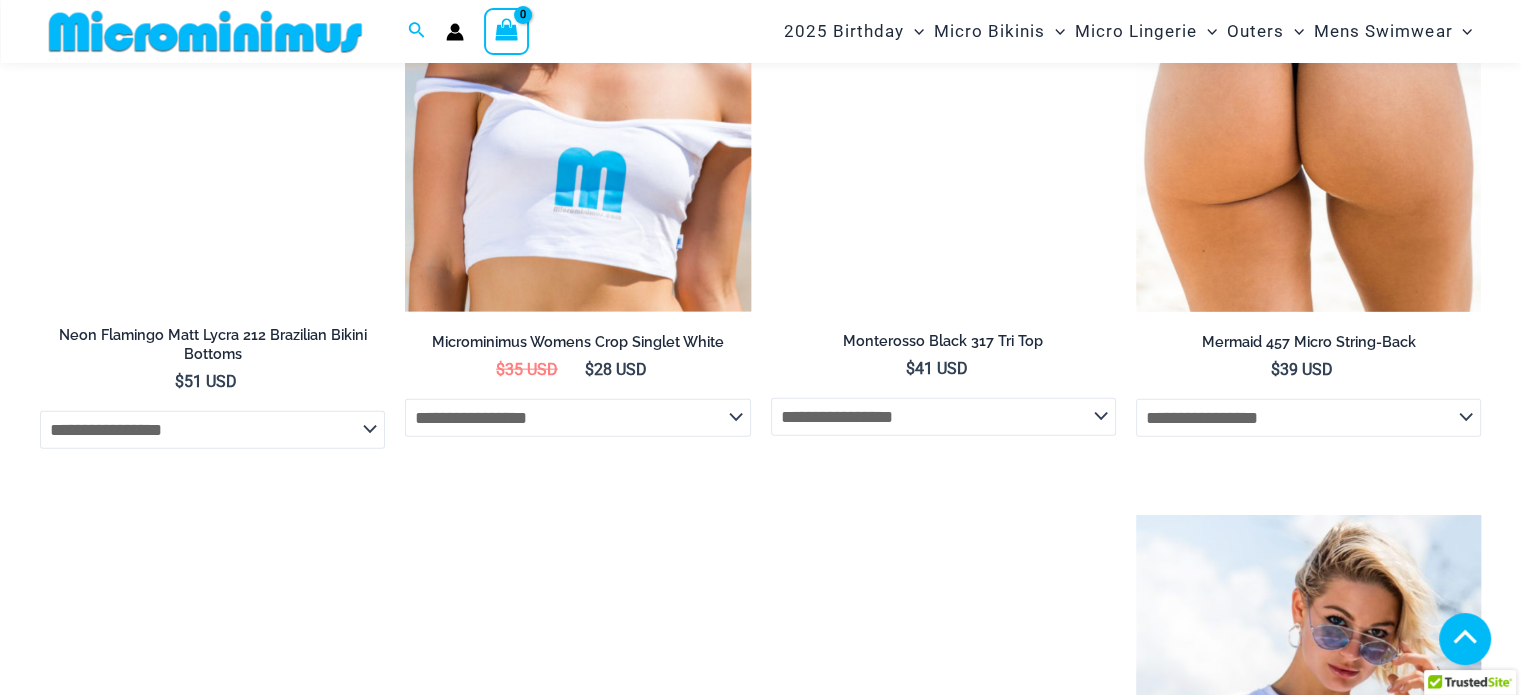 scroll, scrollTop: 5121, scrollLeft: 0, axis: vertical 